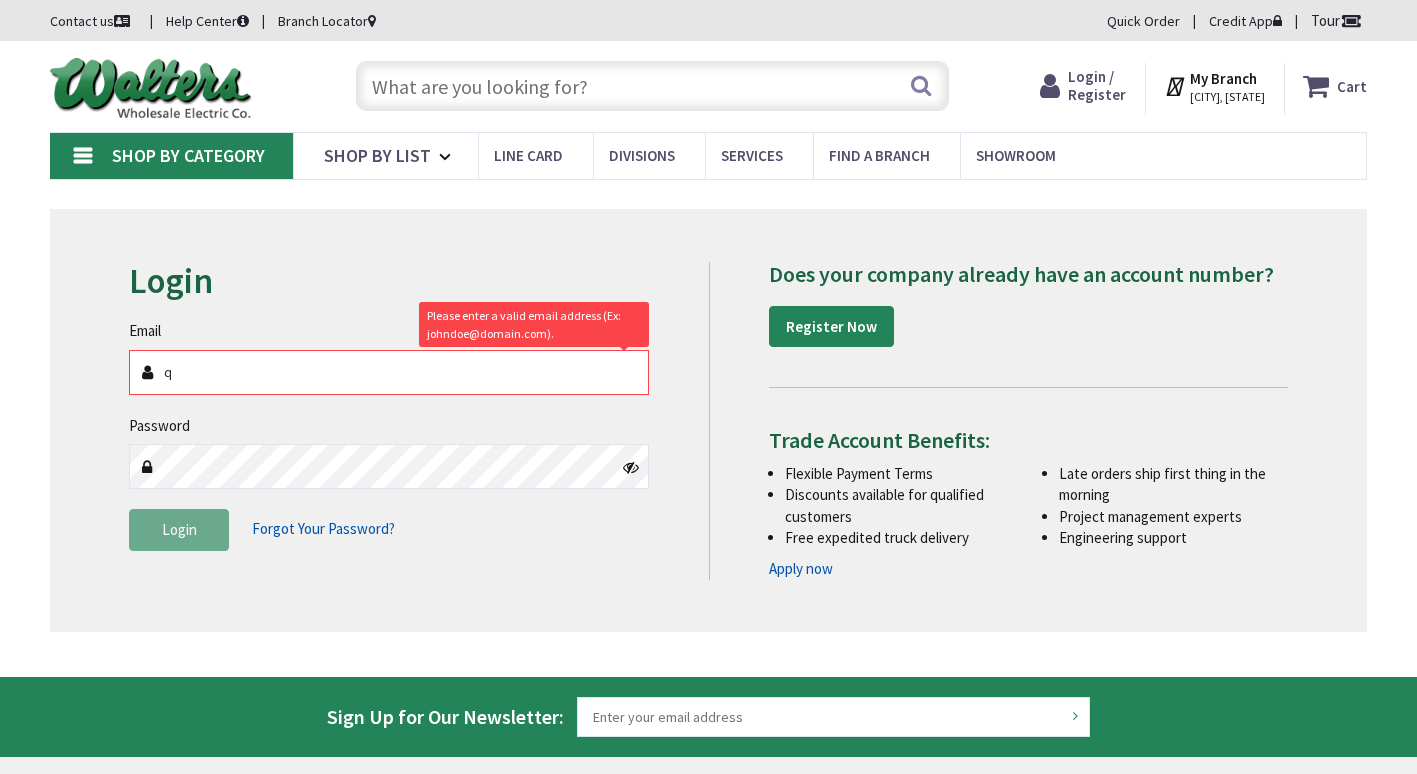 scroll, scrollTop: 0, scrollLeft: 0, axis: both 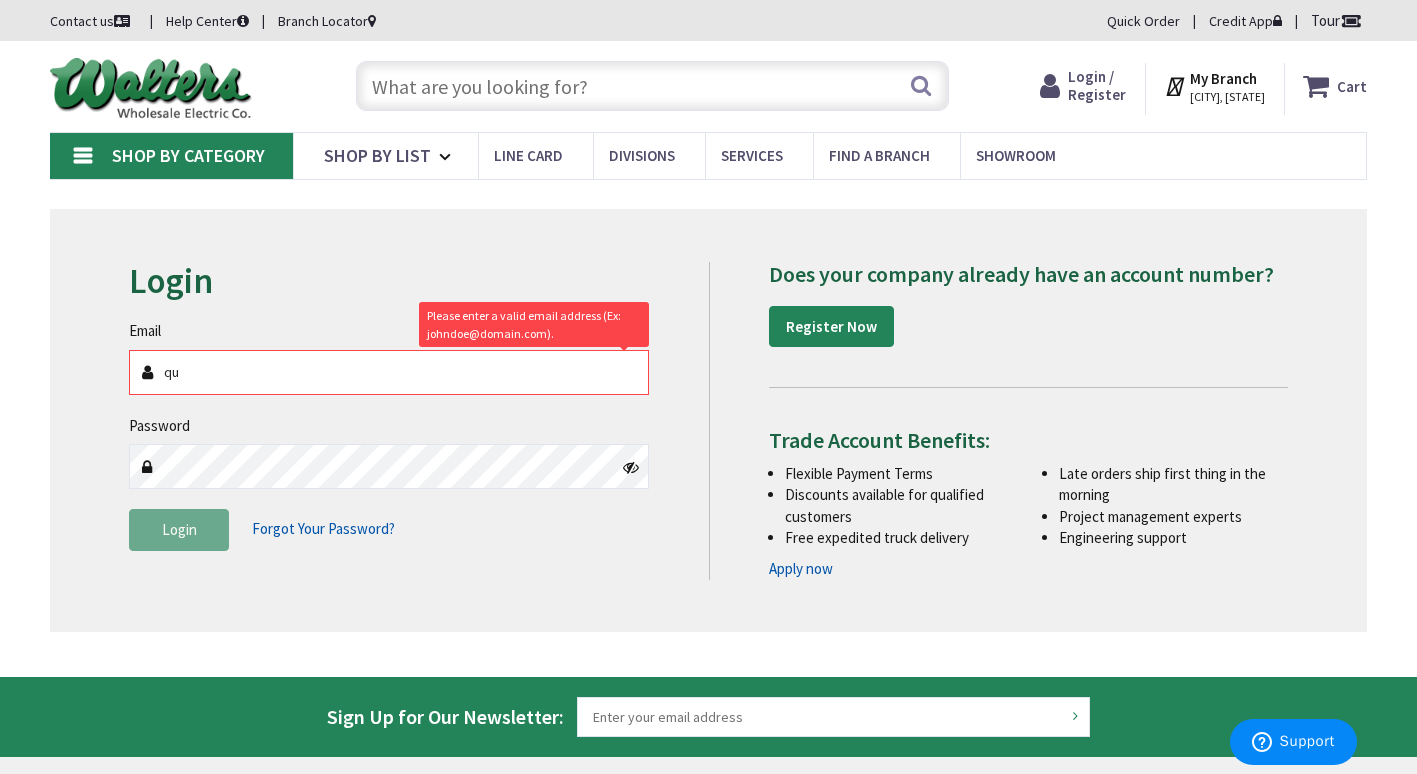 type on "q" 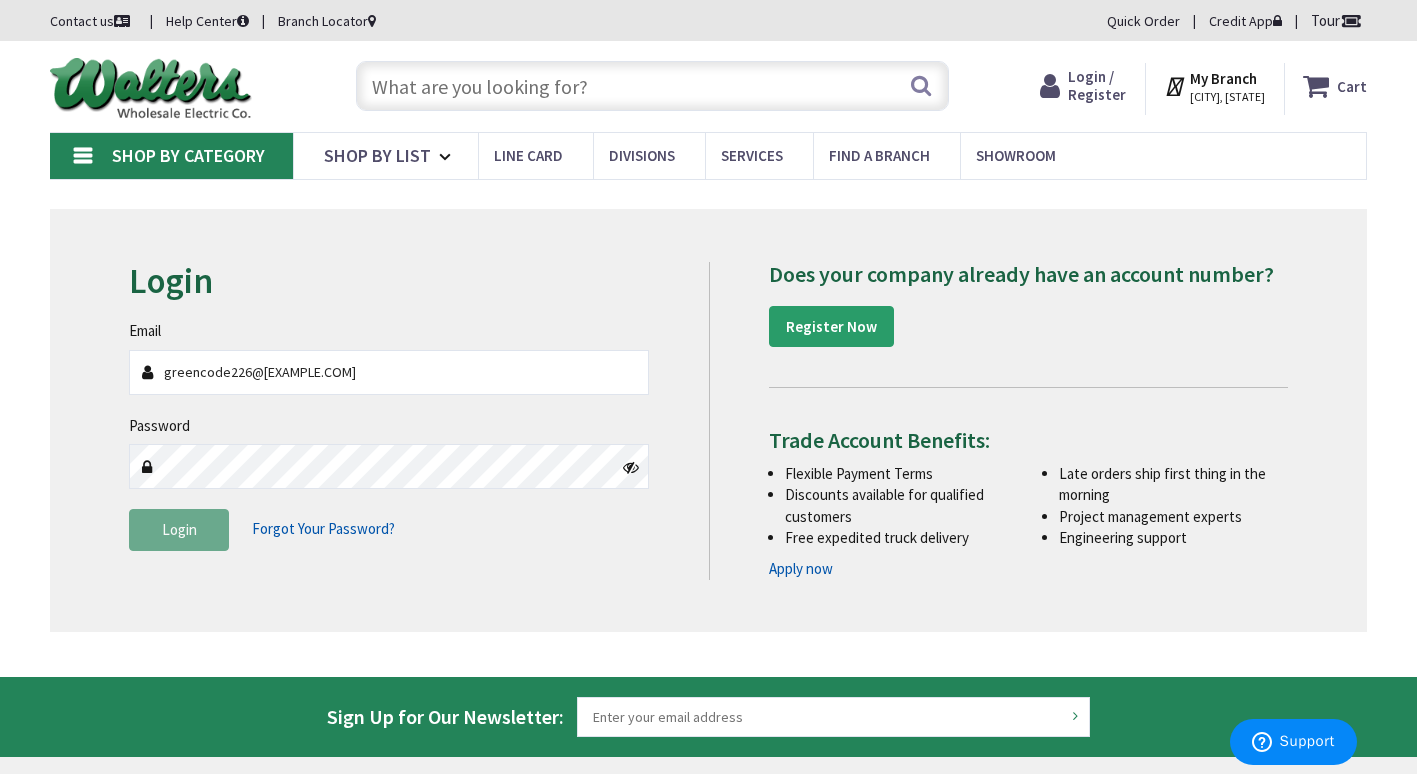 type on "greencode226@outlook.com" 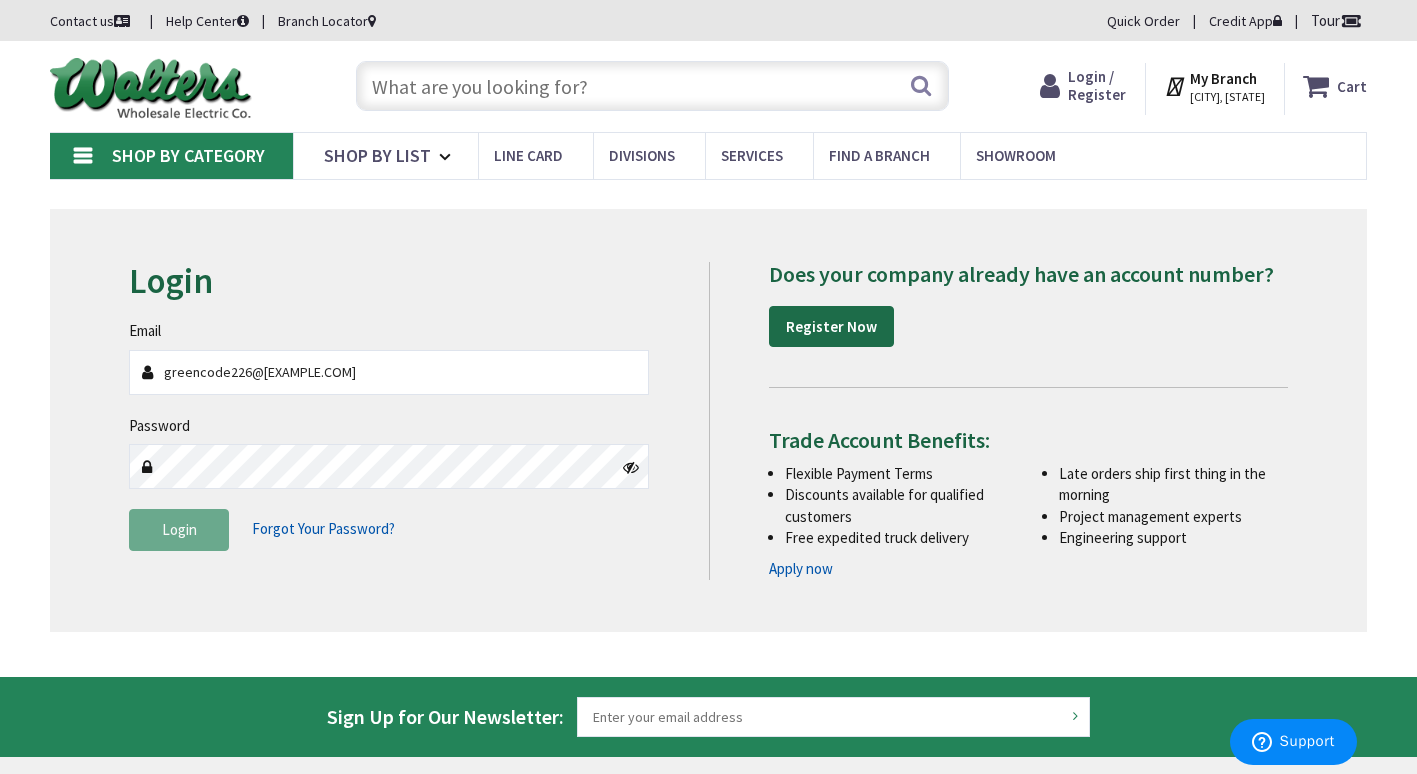 click on "Register Now" at bounding box center [831, 326] 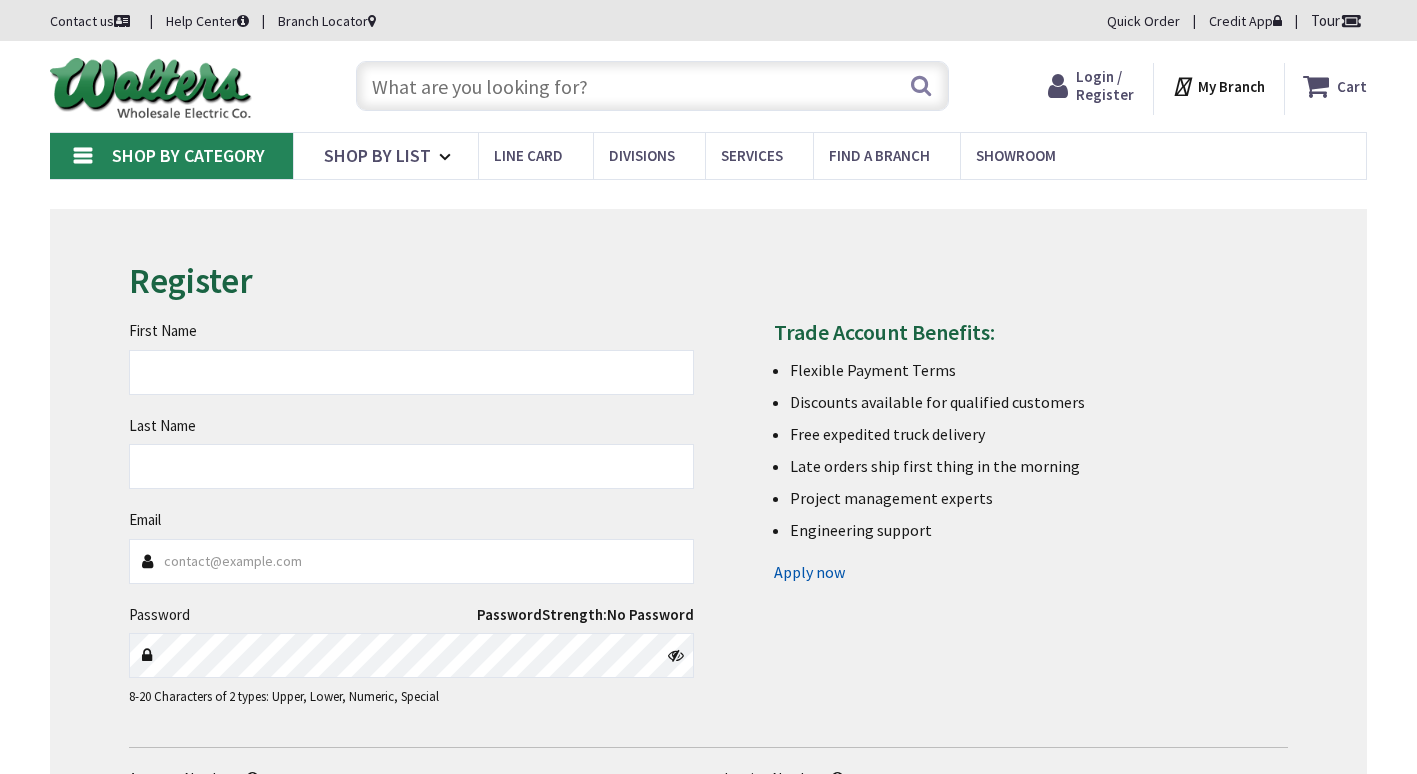 scroll, scrollTop: 0, scrollLeft: 0, axis: both 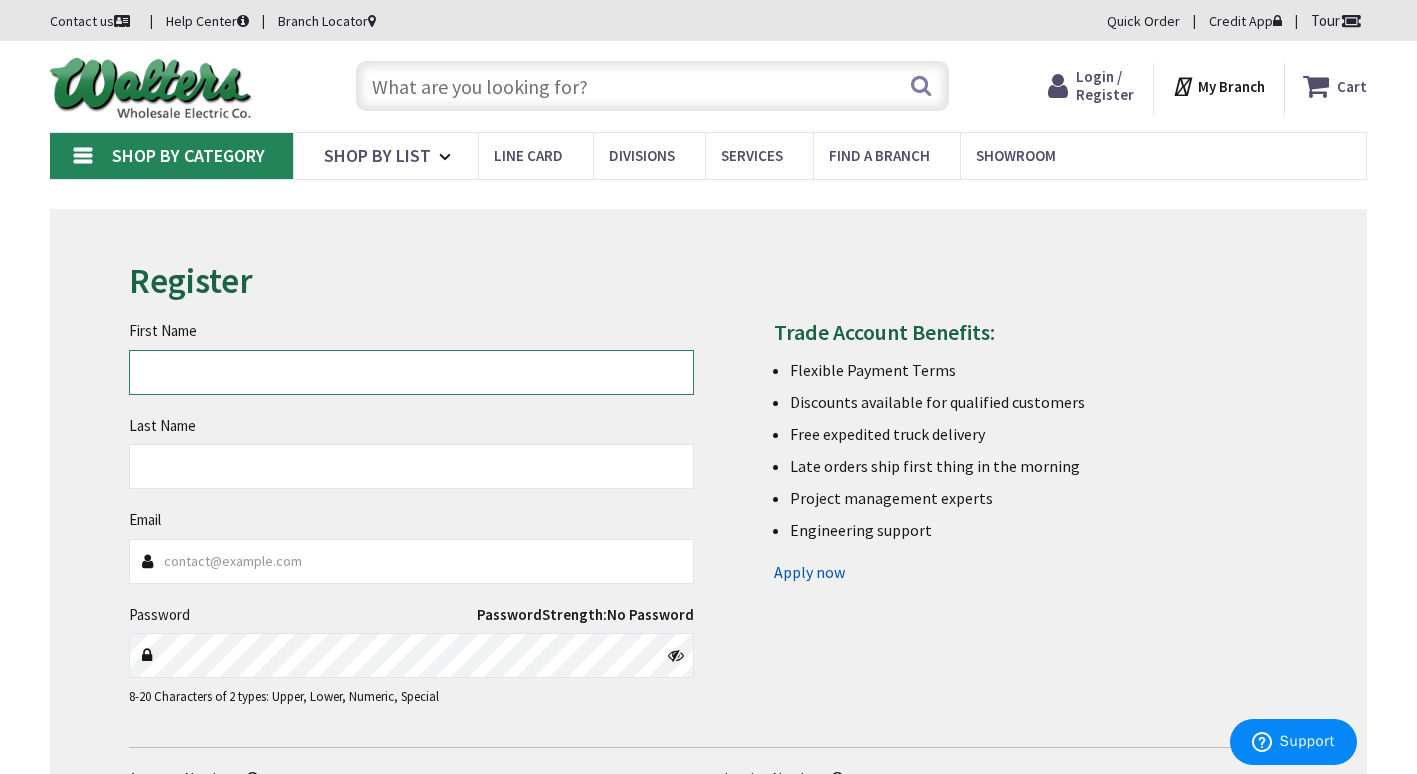 click on "First Name" at bounding box center [411, 372] 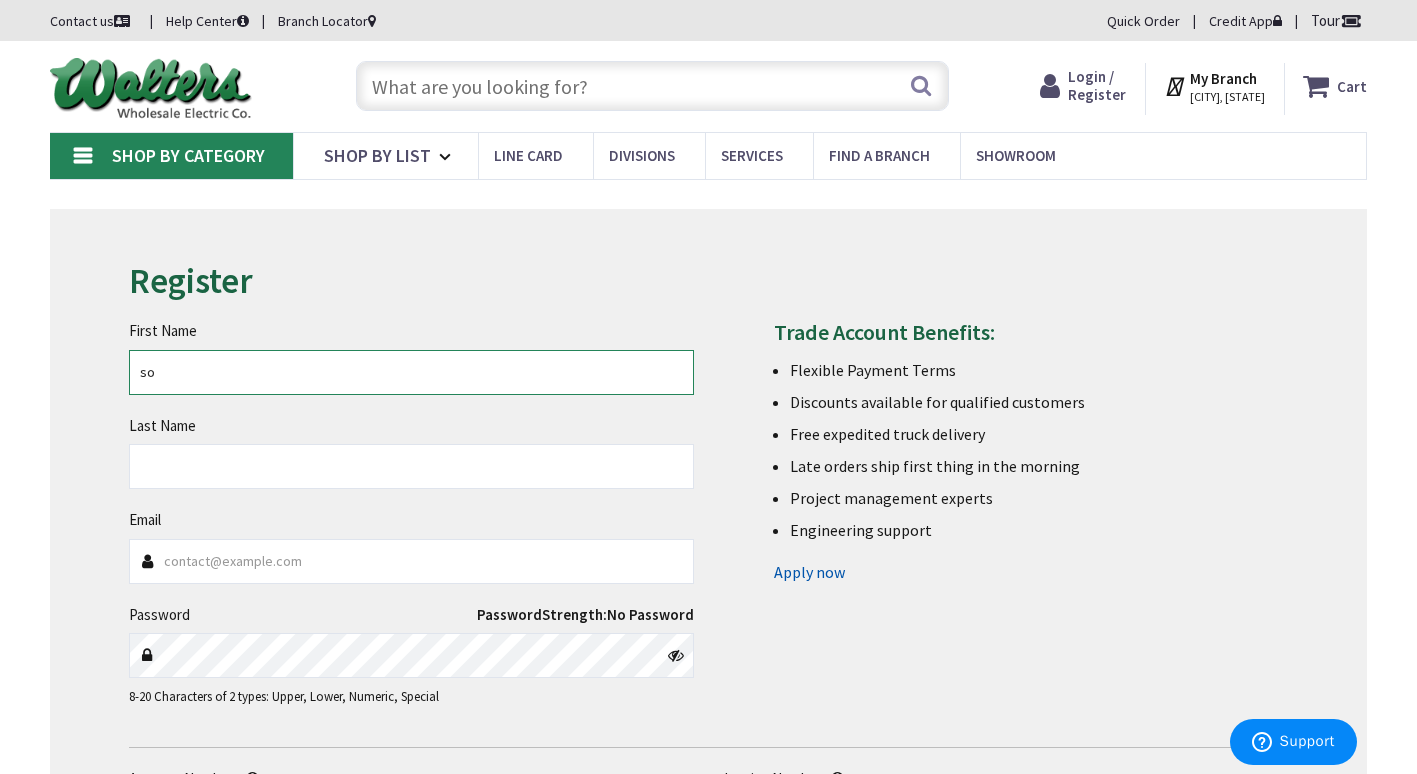 type on "s" 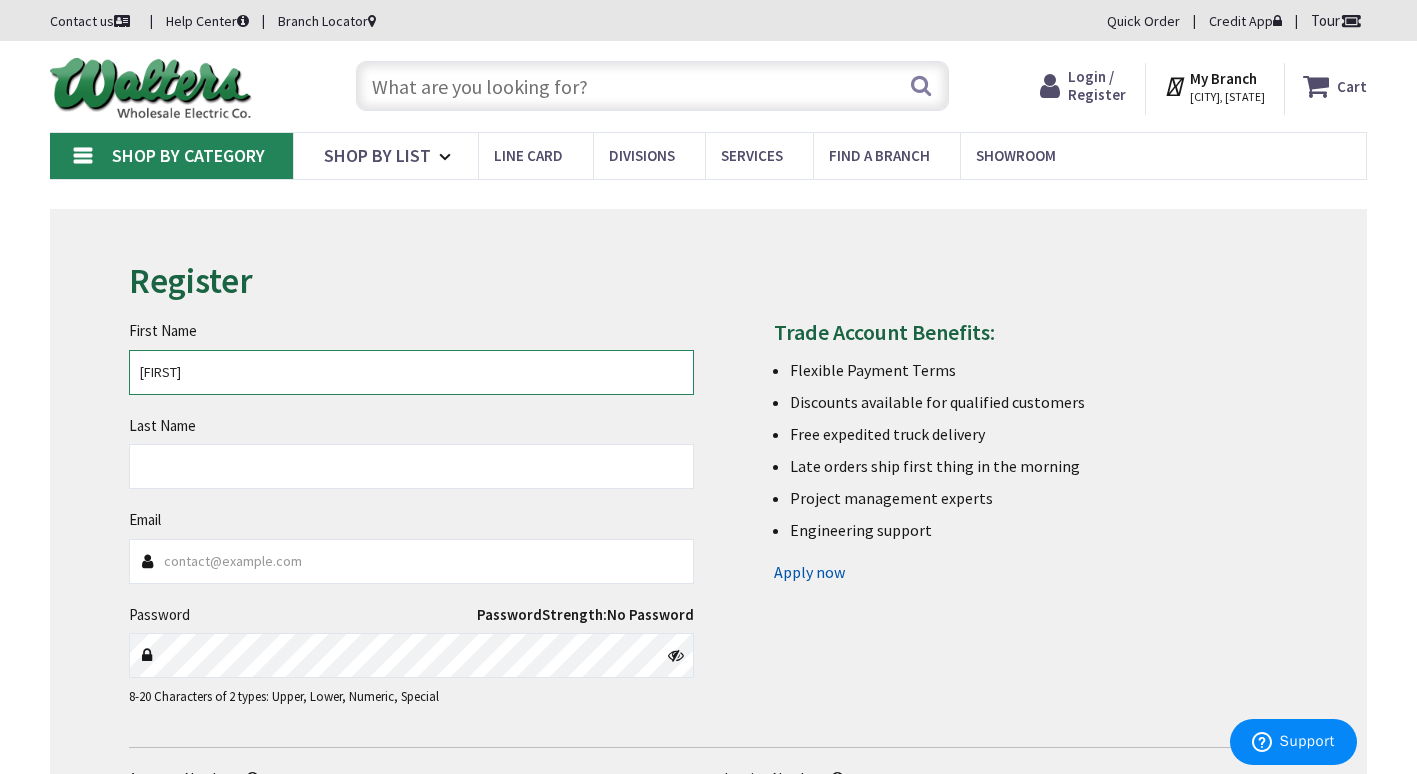 type on "SONNY" 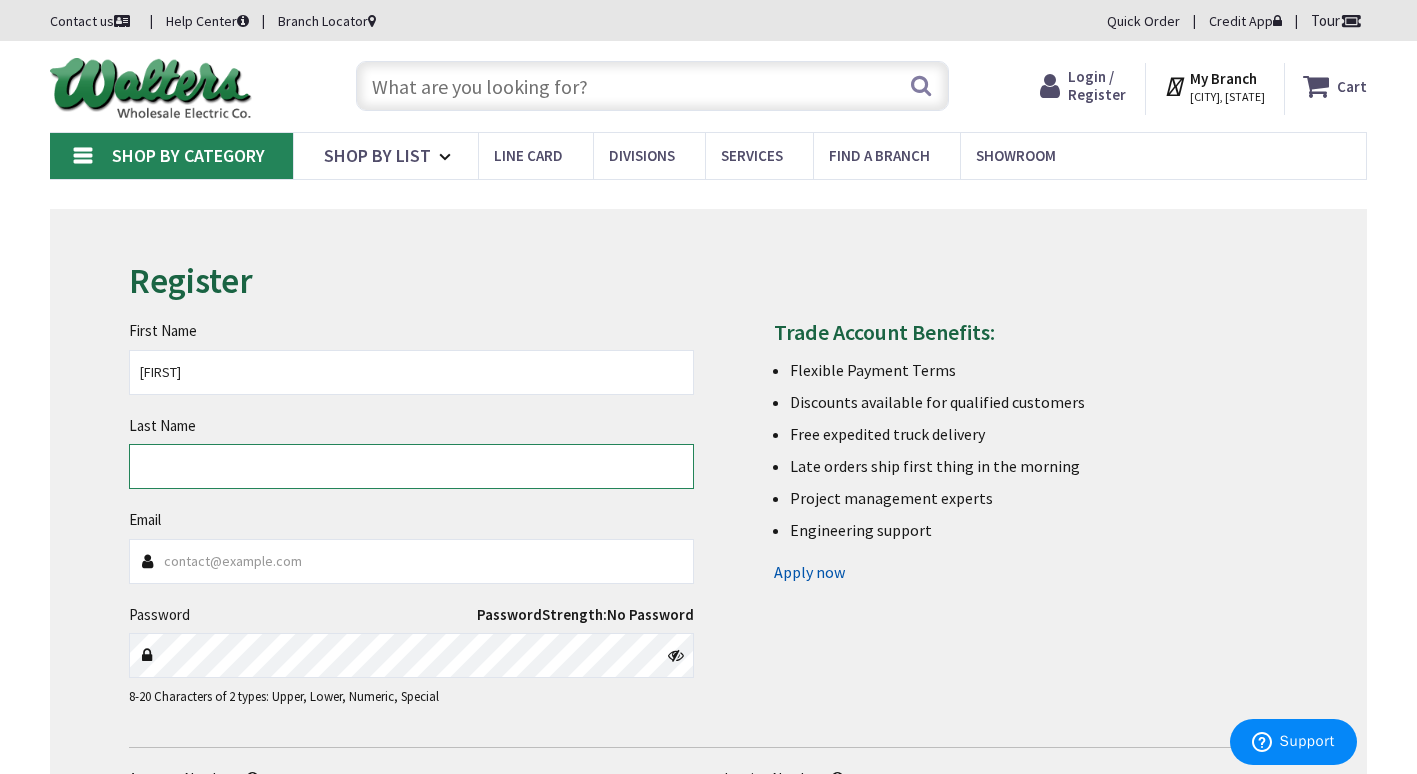 click on "Last Name" at bounding box center (411, 466) 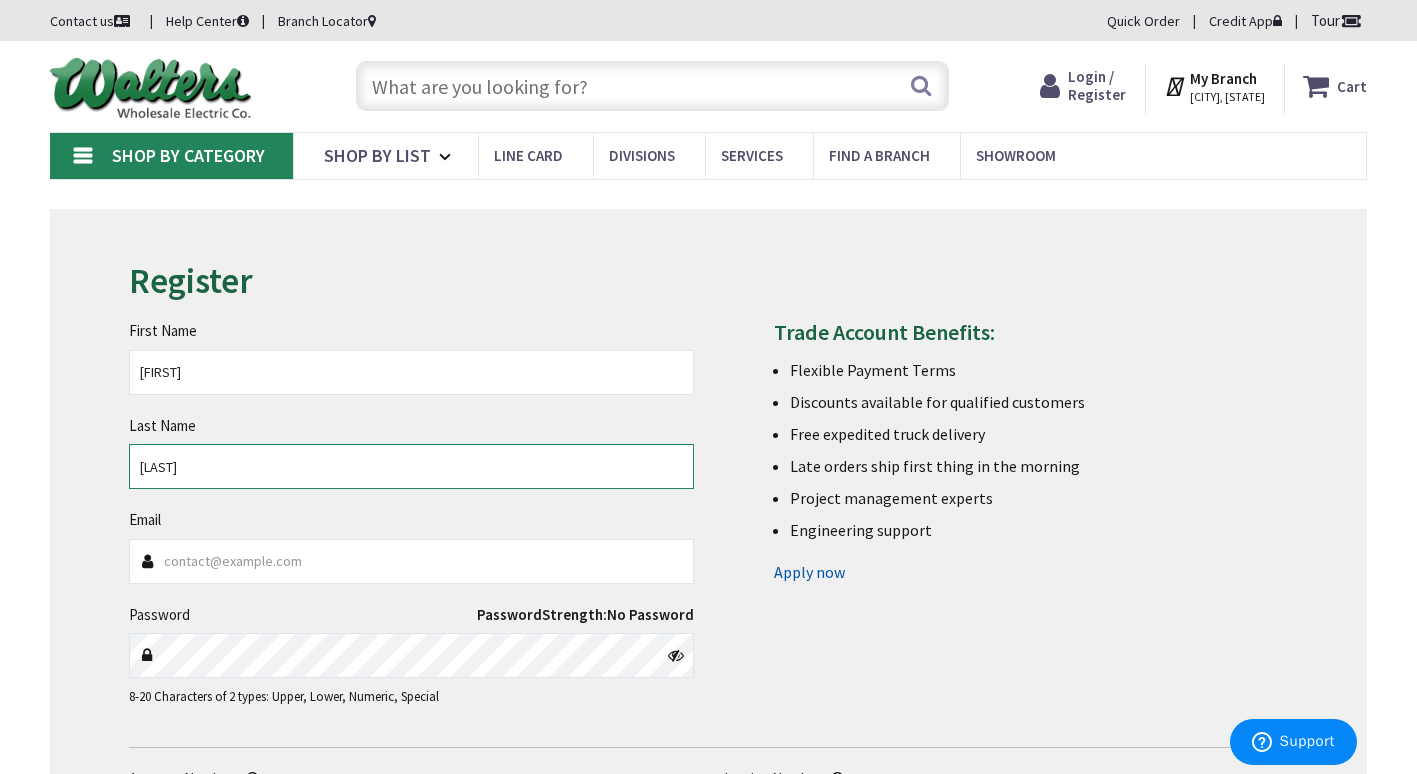 type on "ACOSTA" 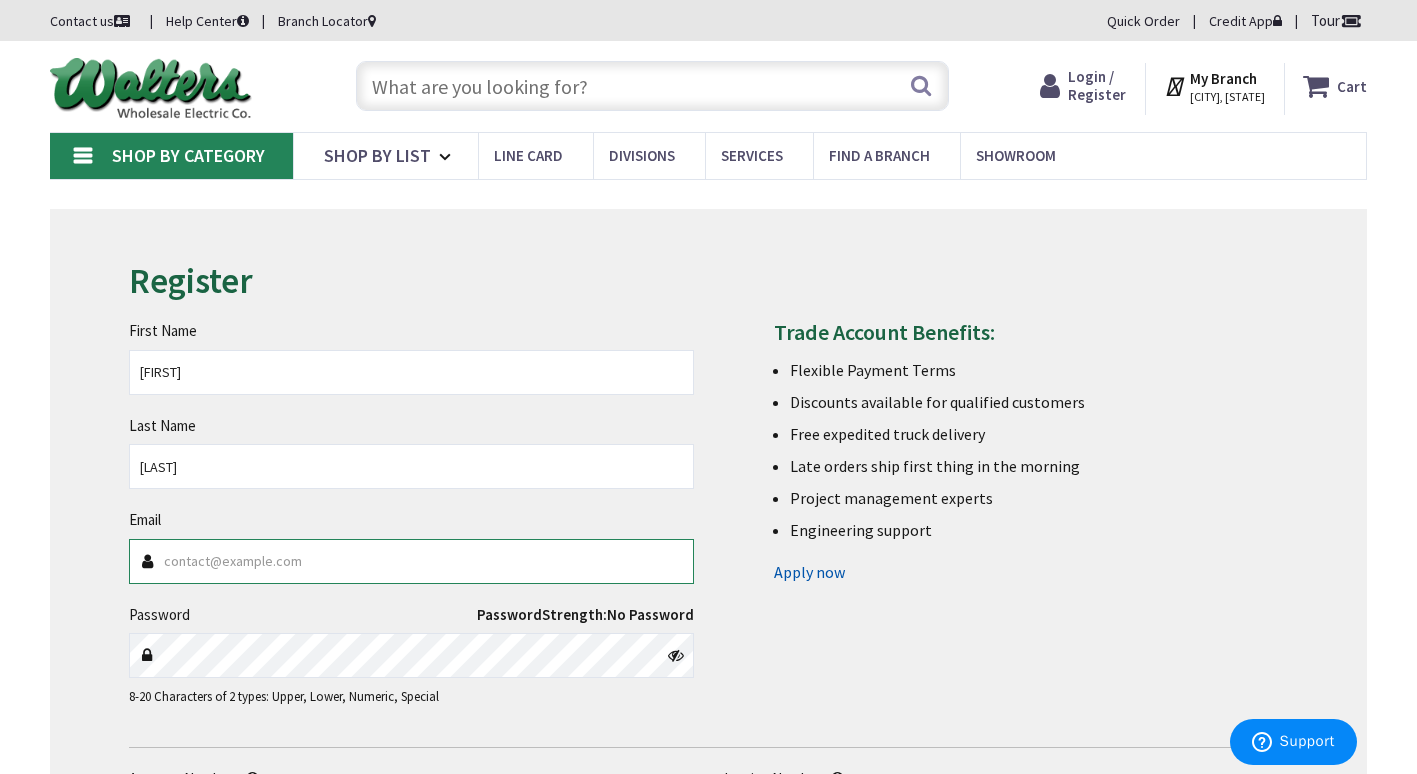 click on "Email" at bounding box center (411, 561) 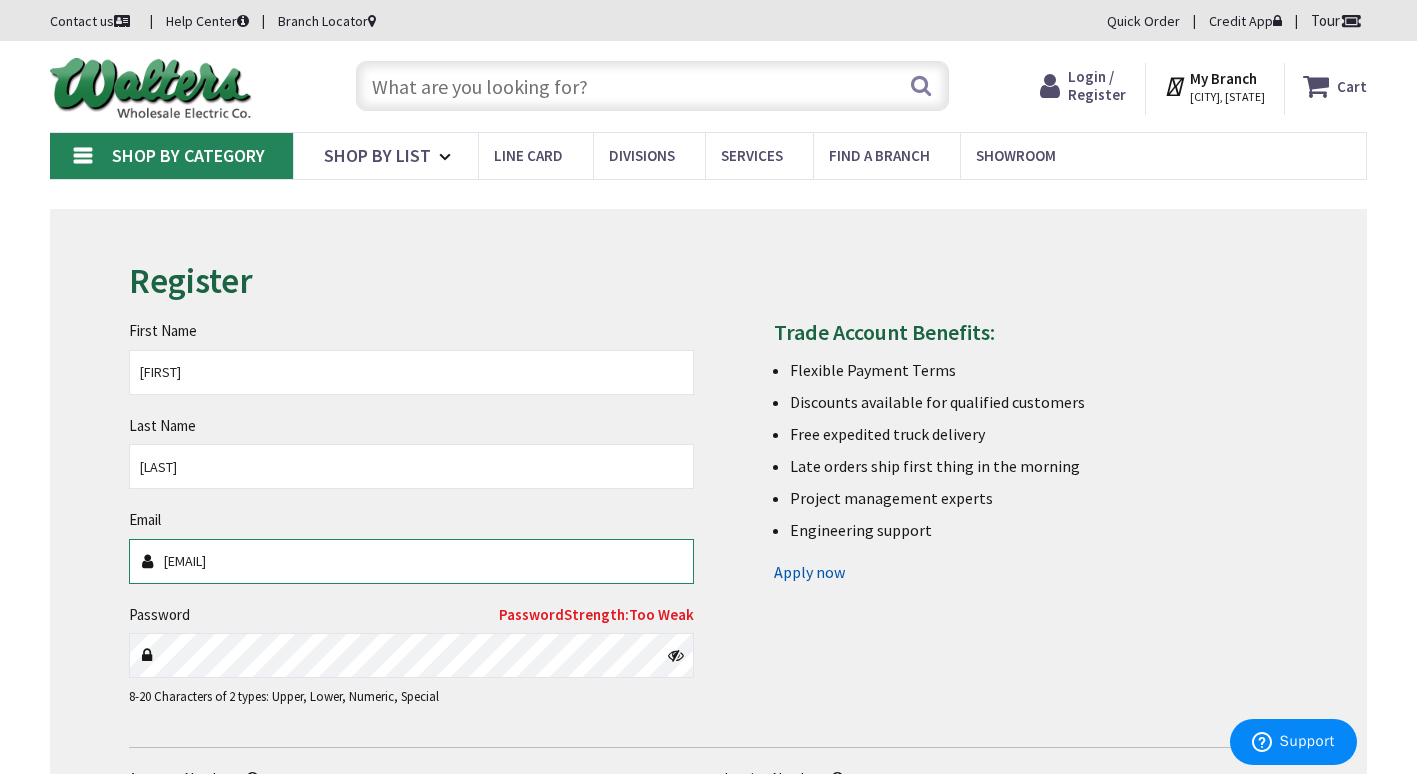 type on "greencode226@outlook.com" 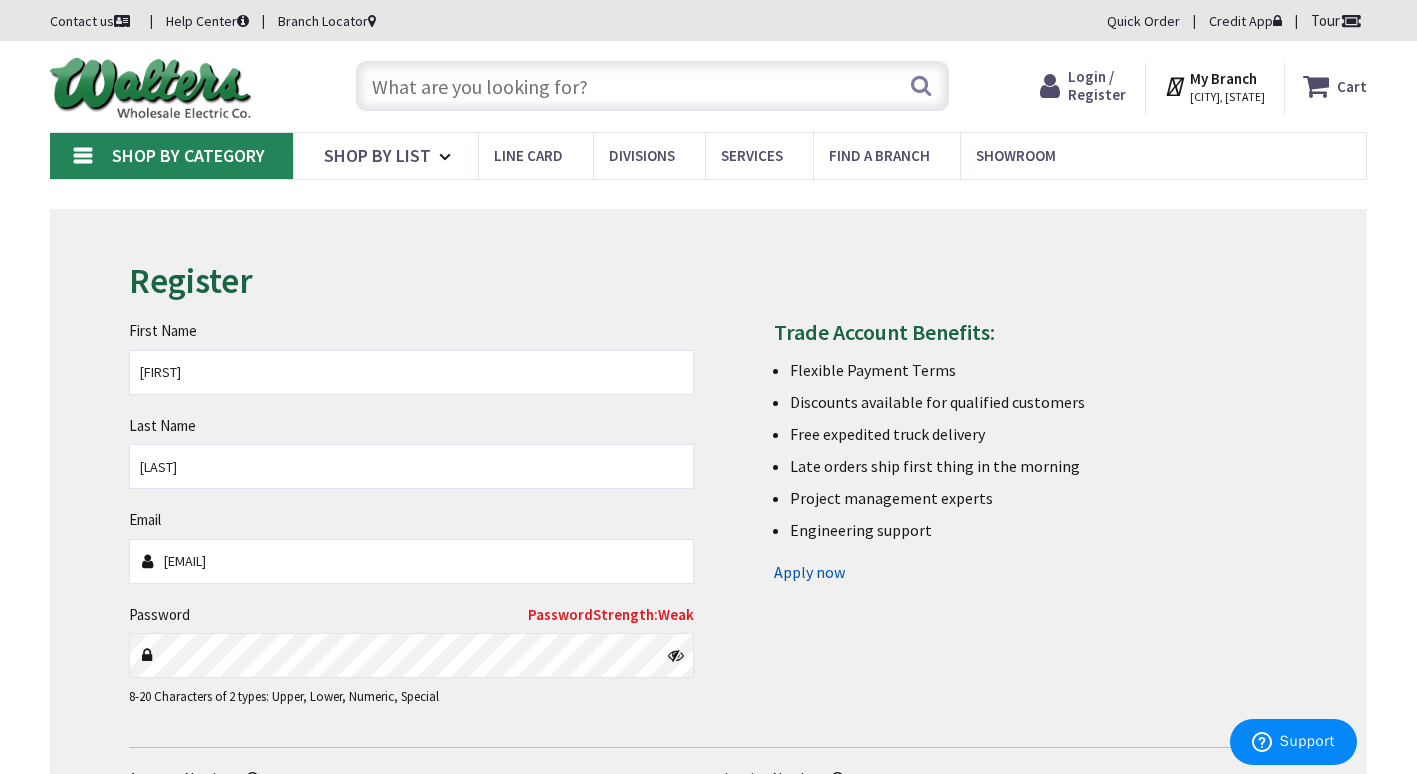 click on "Register
First Name
SONNY
Last Name
ACOSTA
Email
greencode226@outlook.com
Password
Password  Weak" at bounding box center (708, 628) 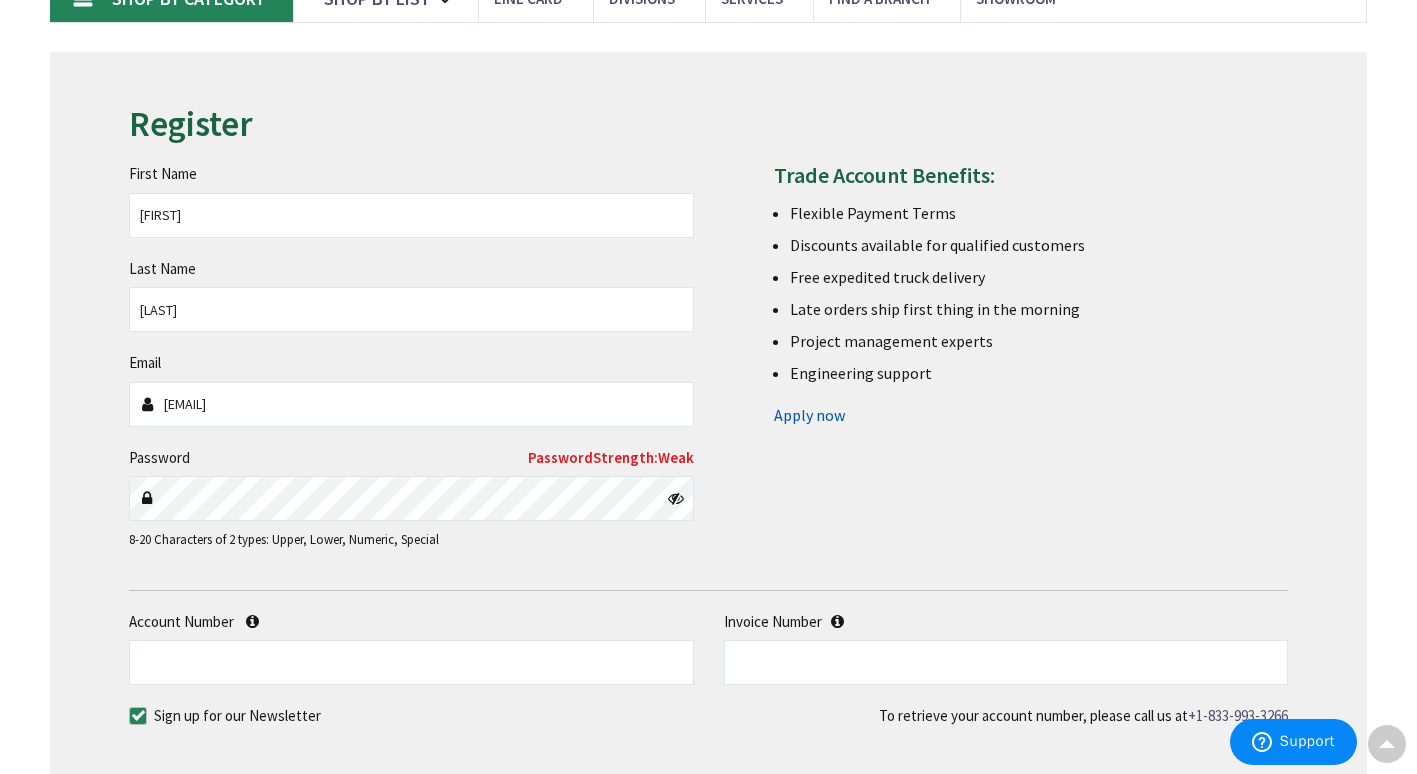 scroll, scrollTop: 160, scrollLeft: 0, axis: vertical 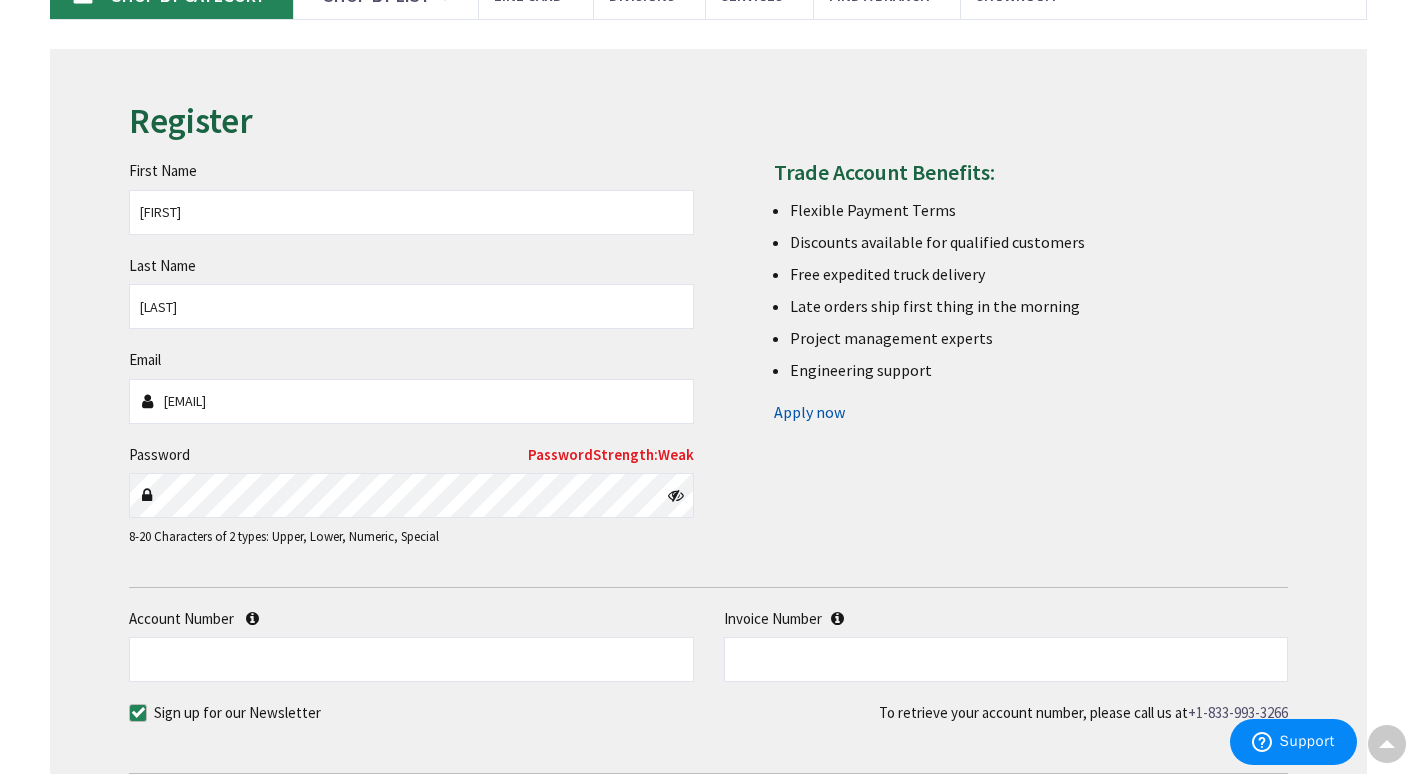 click on "Register
First Name
SONNY
Last Name
ACOSTA
Email
greencode226@outlook.com
Password
Password  Weak" at bounding box center (708, 468) 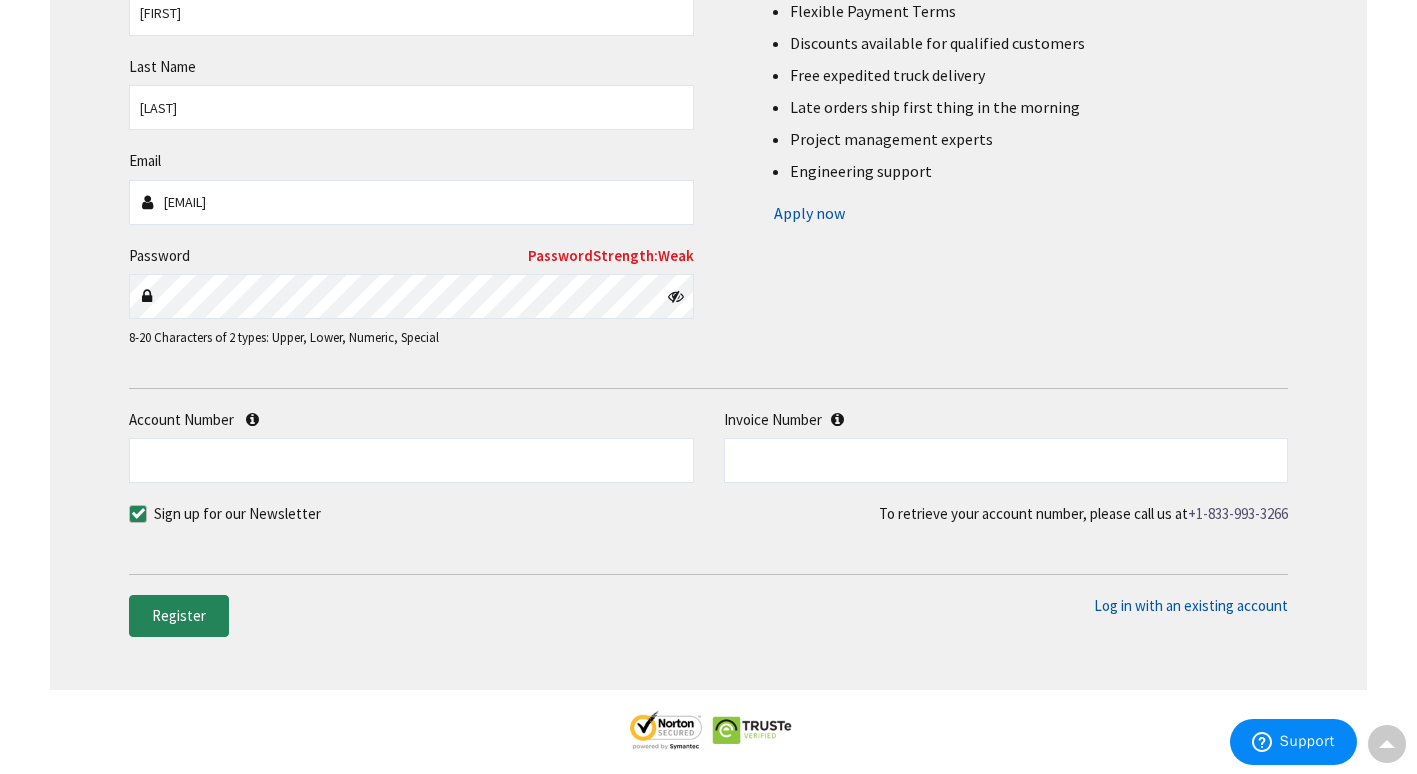 scroll, scrollTop: 360, scrollLeft: 0, axis: vertical 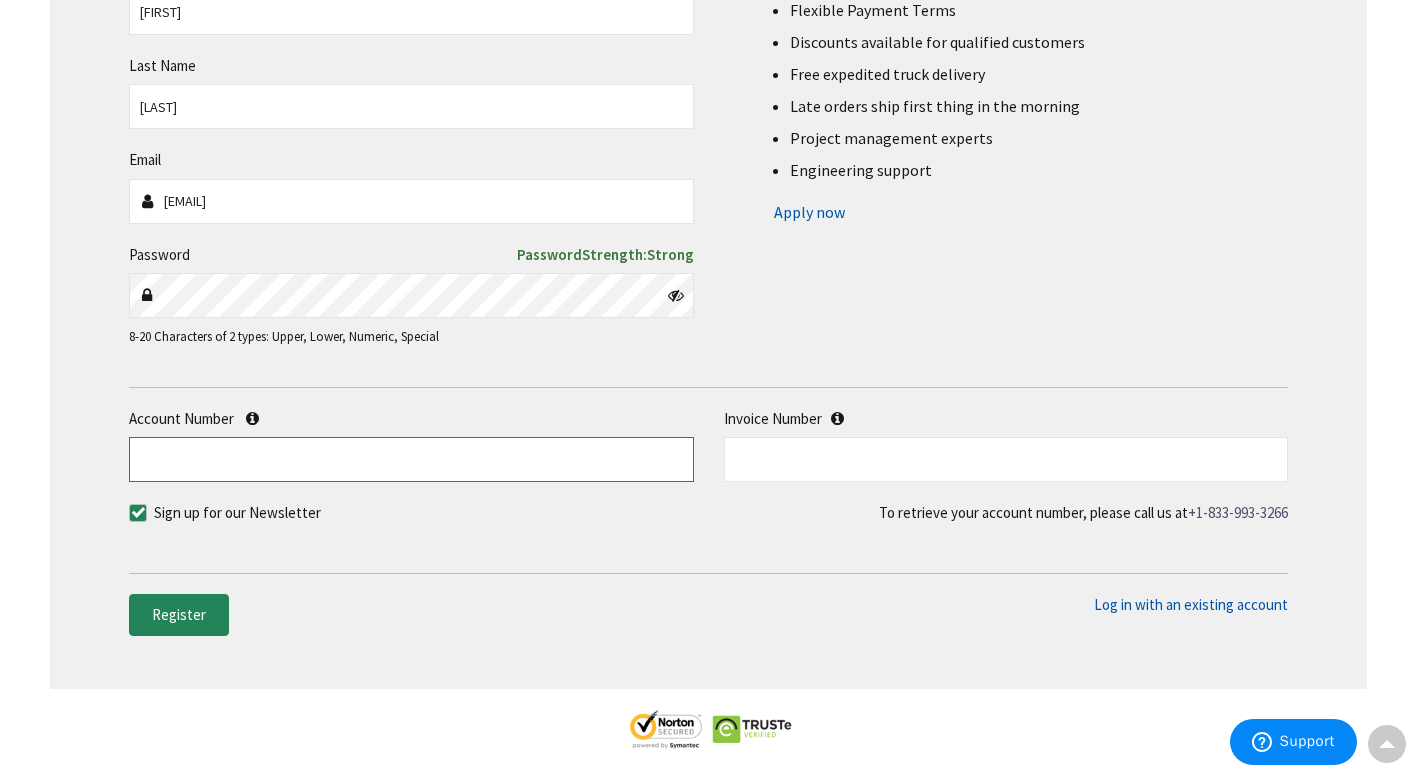 click on "Account Number" at bounding box center (411, 459) 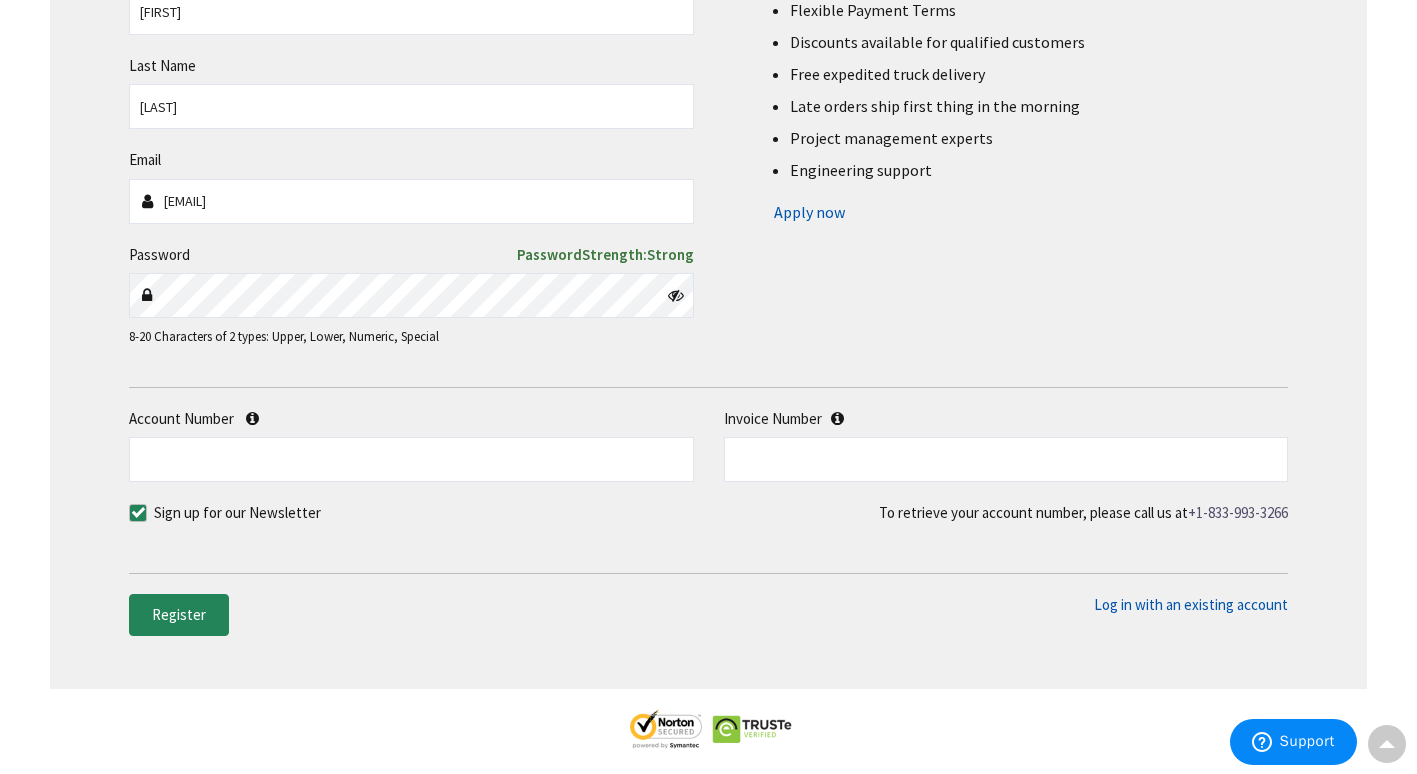 click on "Register
First Name
SONNY
Last Name
ACOSTA
Email
greencode226@outlook.com
Password Password  Strong" at bounding box center (708, 306) 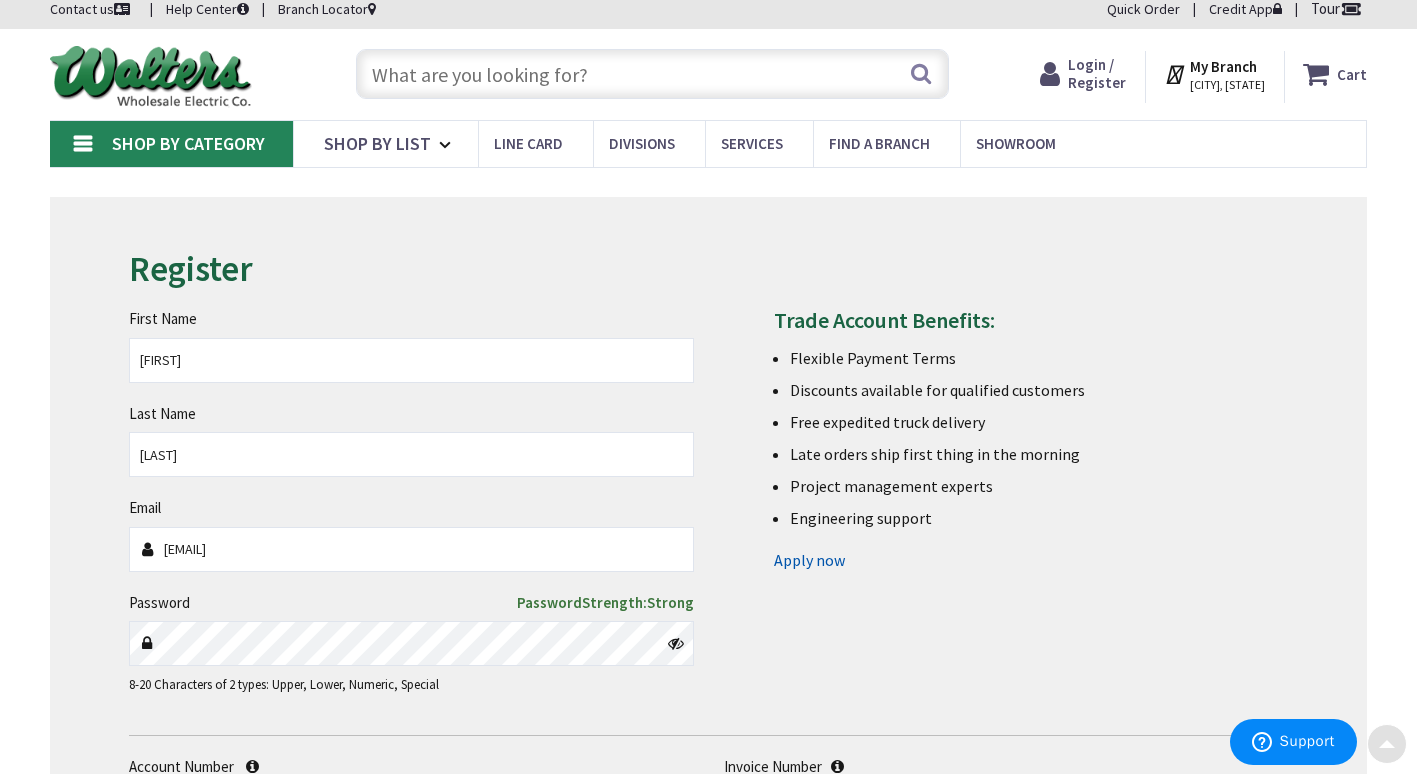 scroll, scrollTop: 0, scrollLeft: 0, axis: both 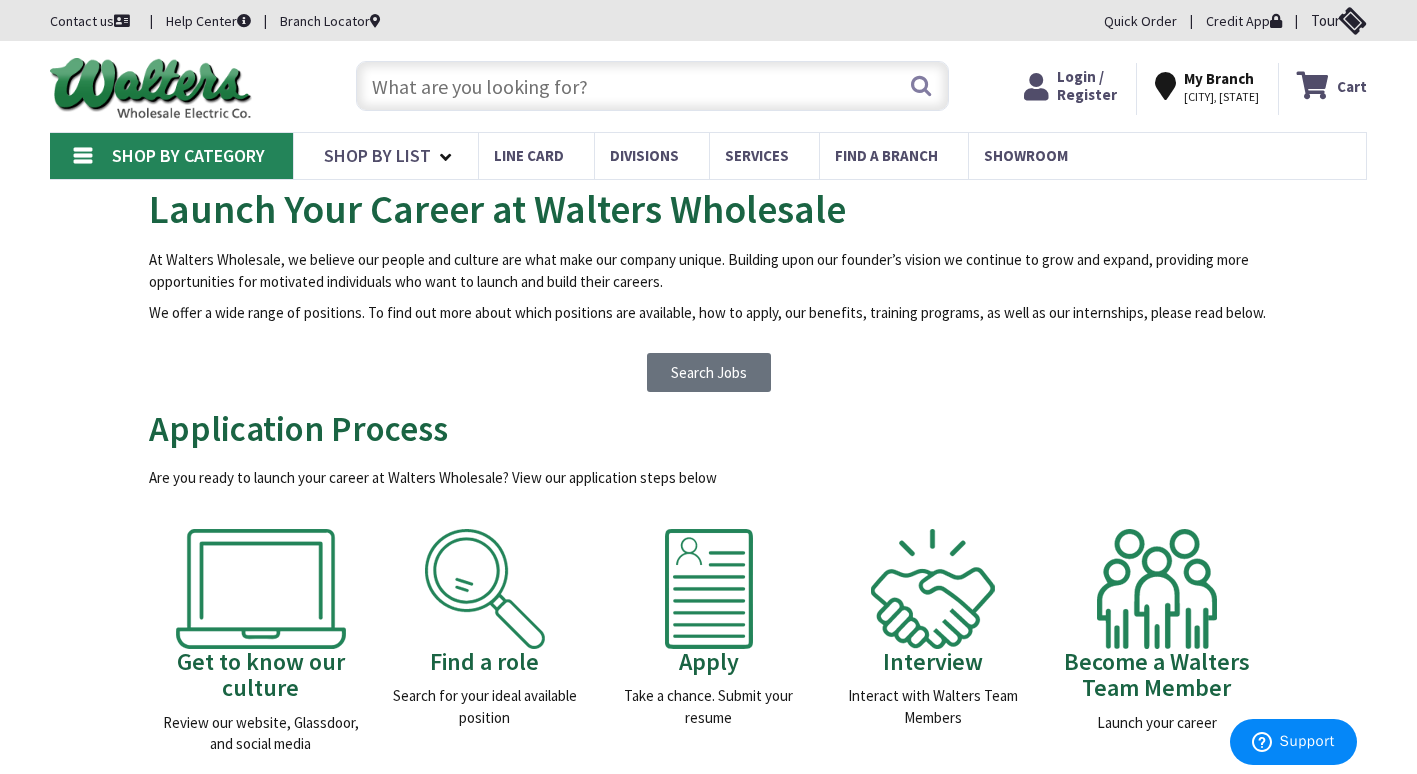 click at bounding box center [708, 290] 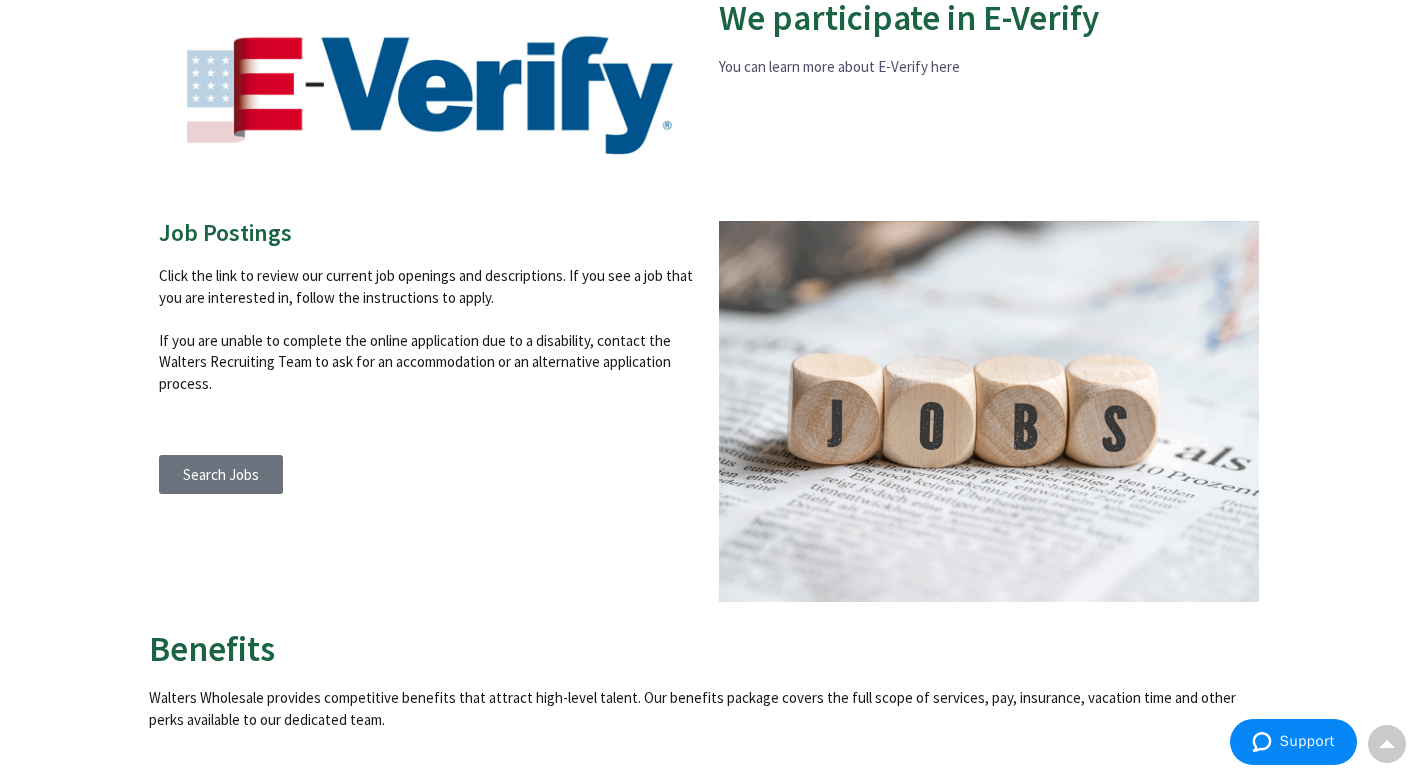 scroll, scrollTop: 800, scrollLeft: 0, axis: vertical 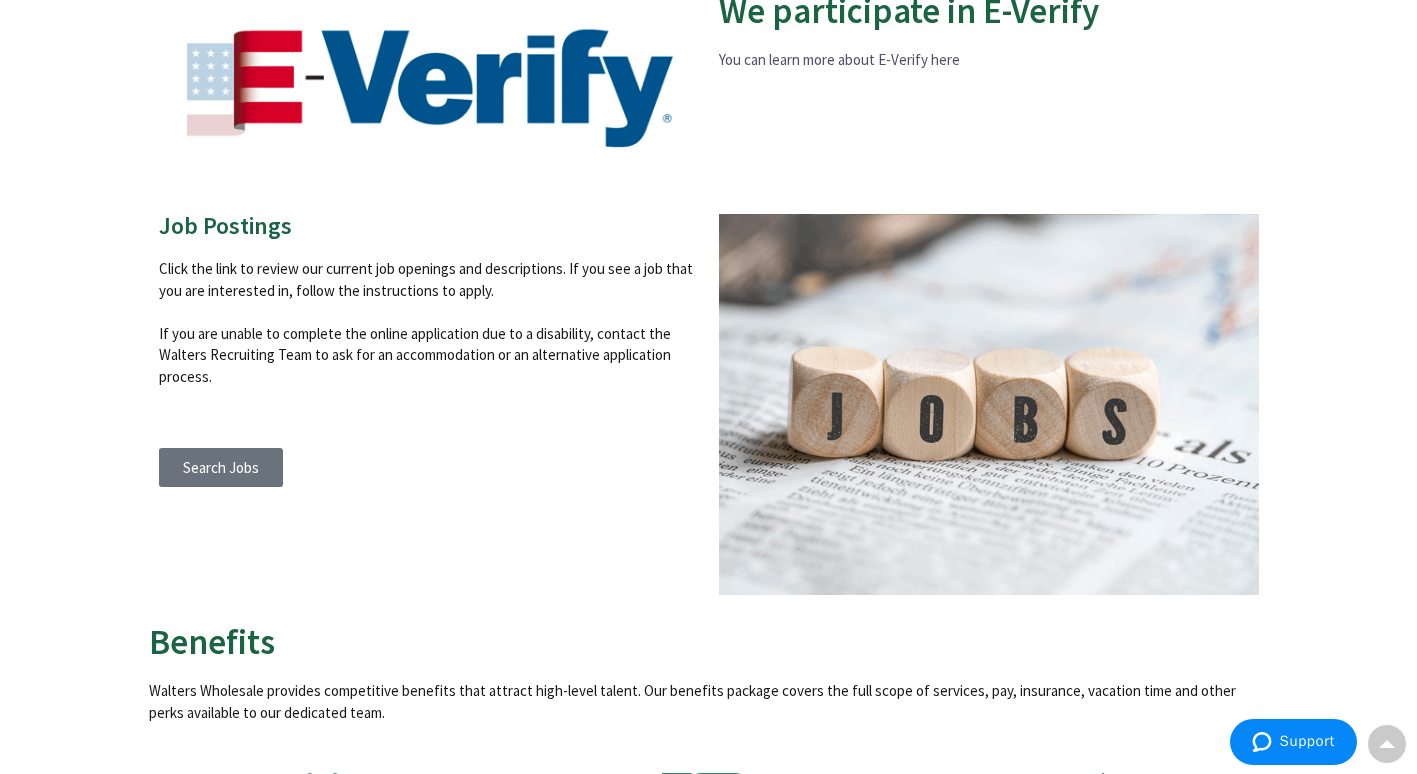 click on "Search Jobs" at bounding box center [221, 467] 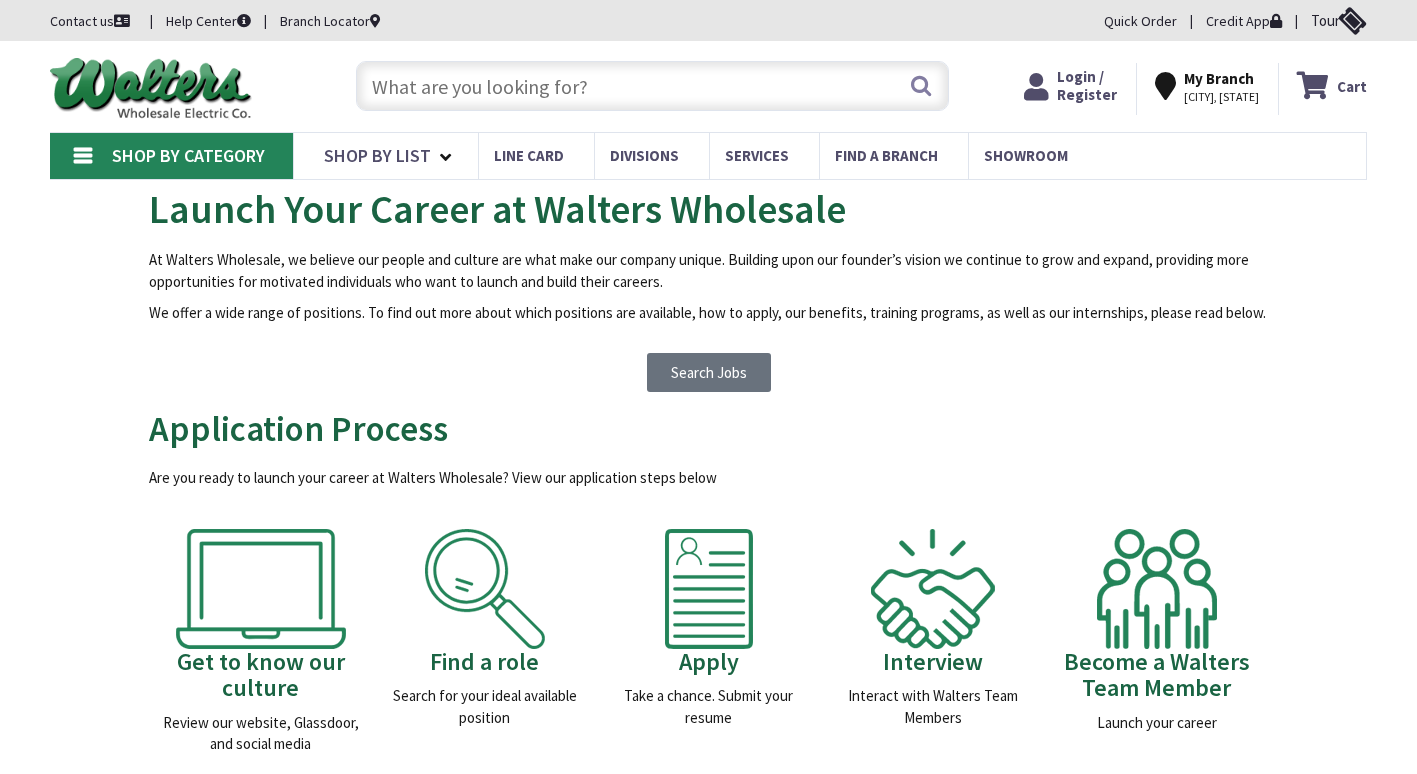 scroll, scrollTop: 0, scrollLeft: 0, axis: both 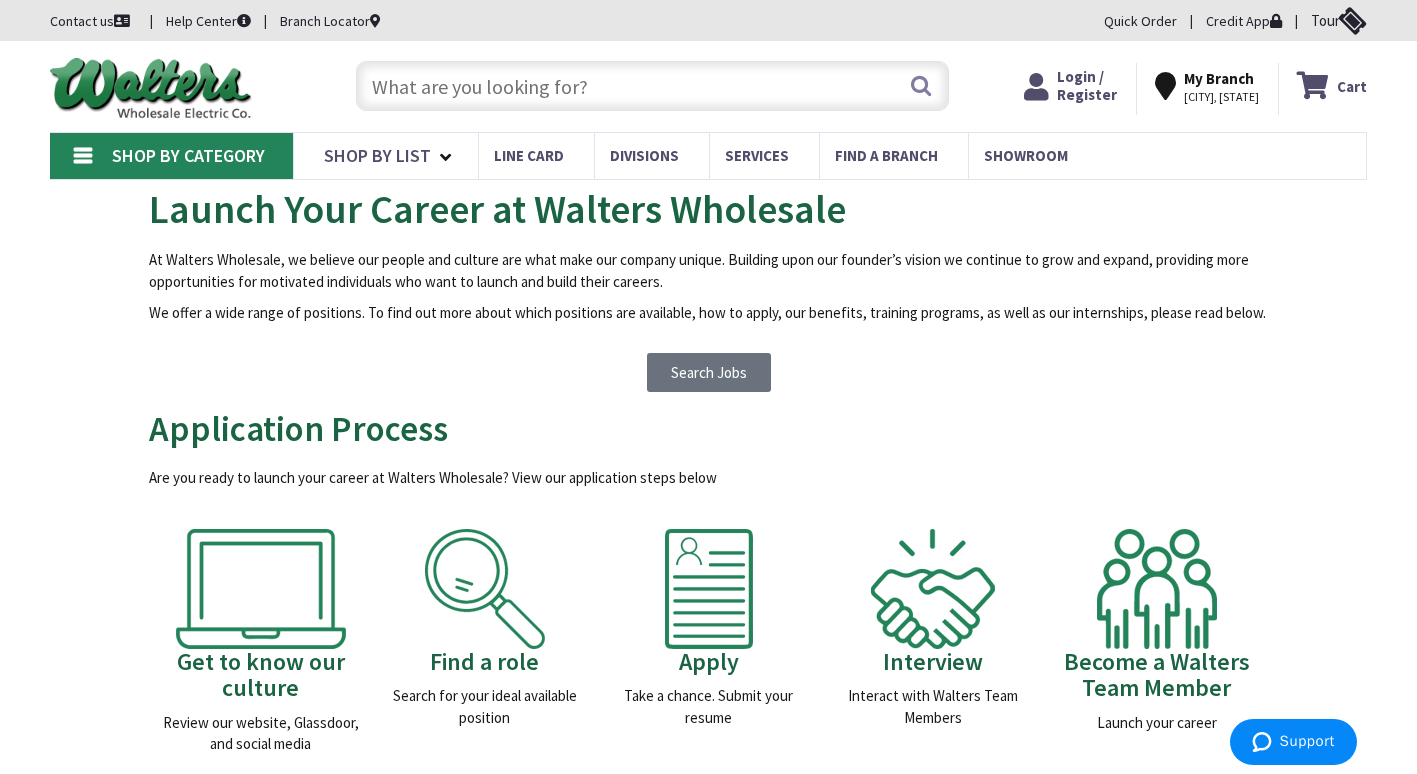 click on "Search Jobs" at bounding box center [709, 372] 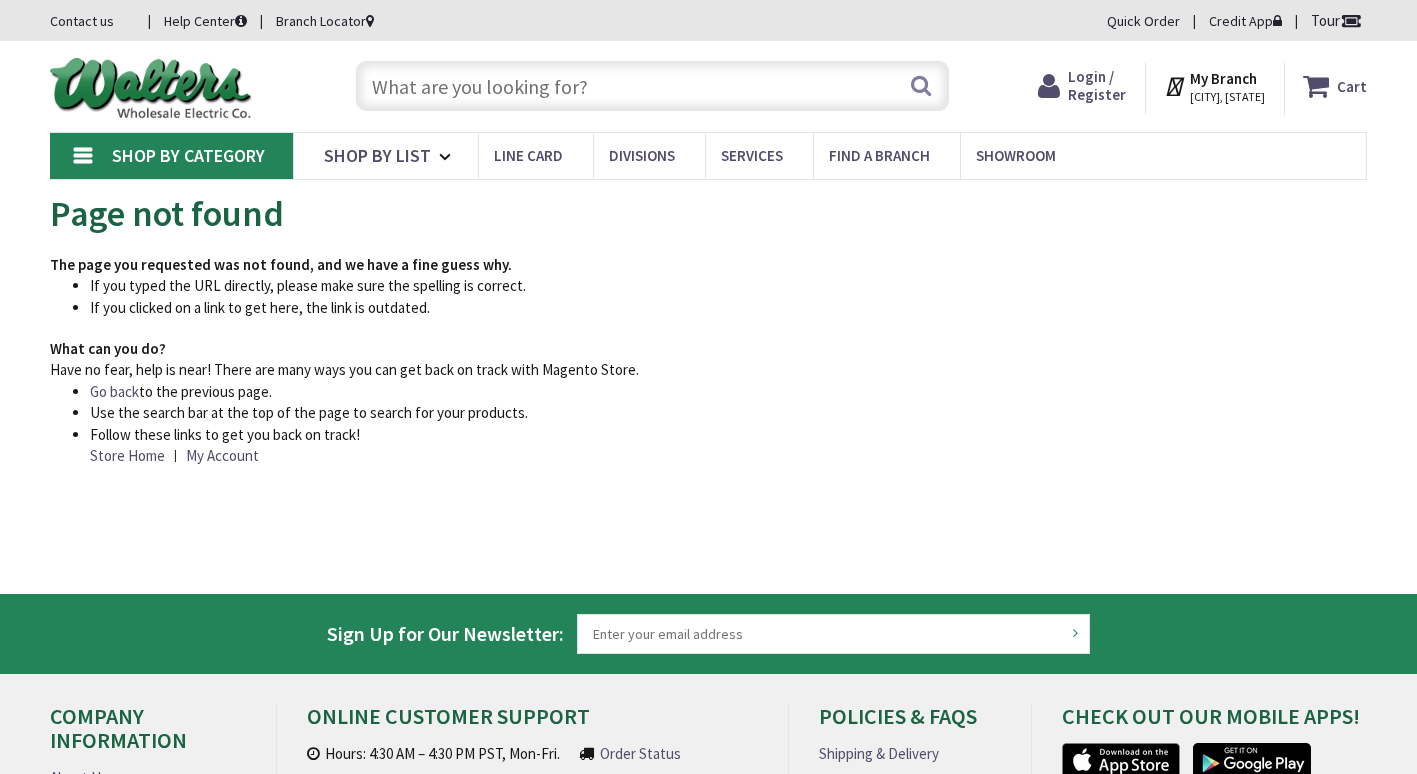 scroll, scrollTop: 0, scrollLeft: 0, axis: both 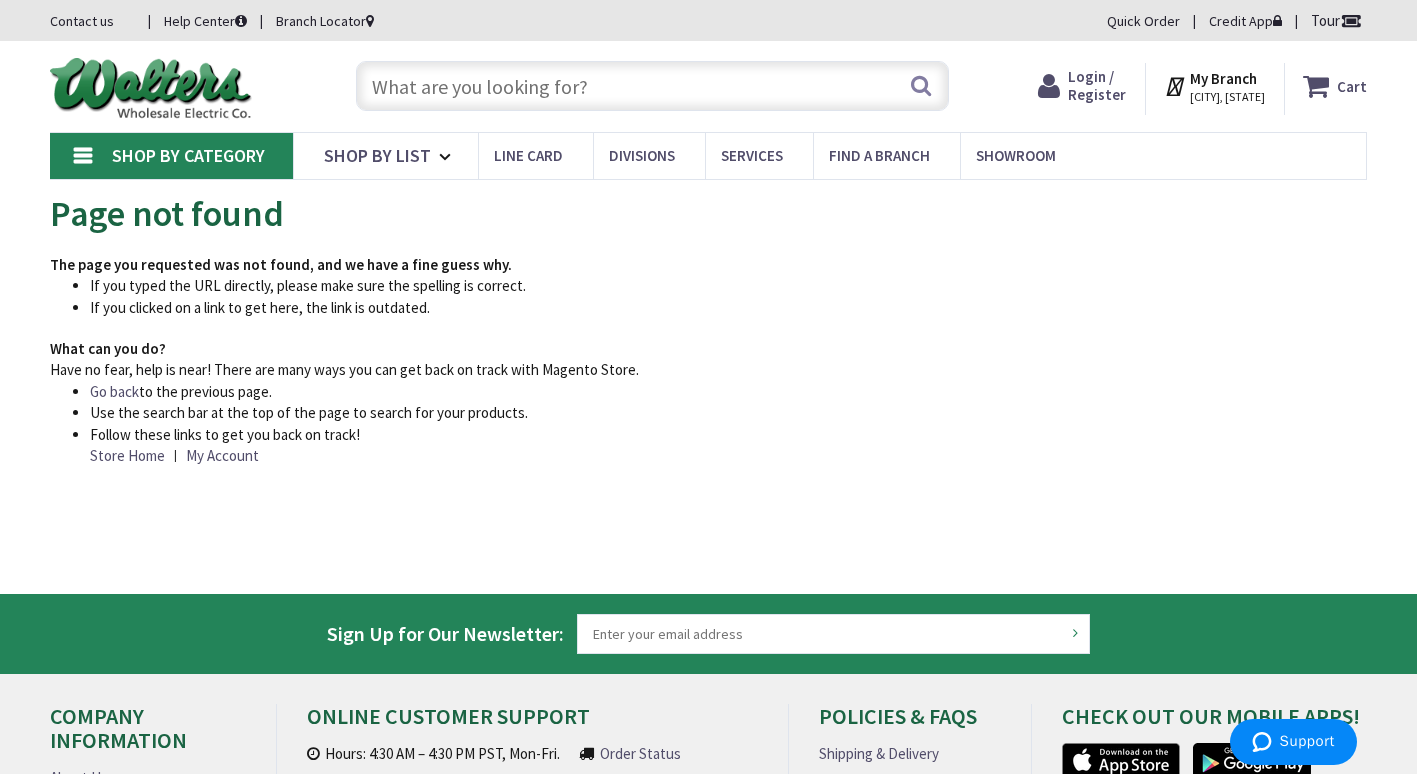 click on "Use the search bar at the top of the page to search for your products." at bounding box center [728, 412] 